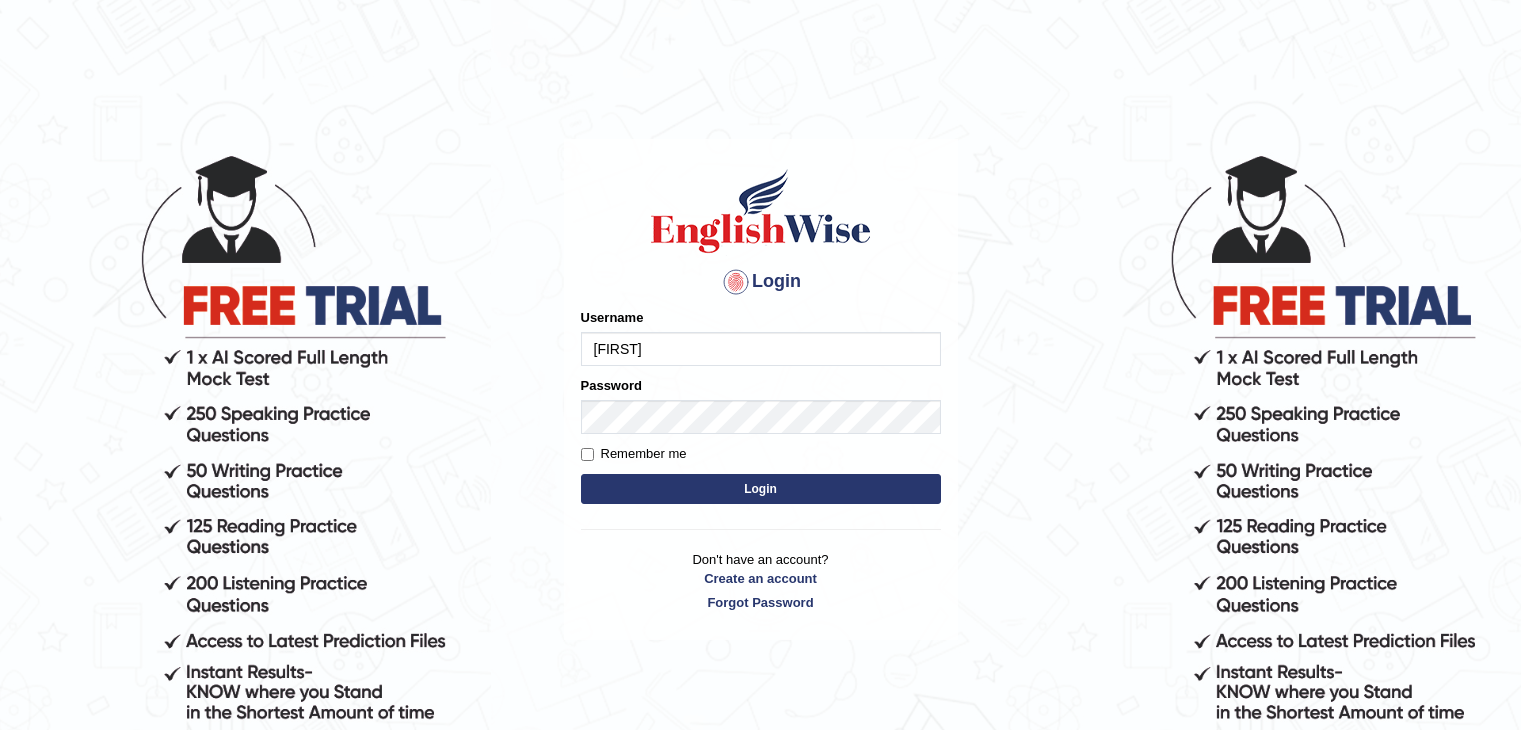 scroll, scrollTop: 0, scrollLeft: 0, axis: both 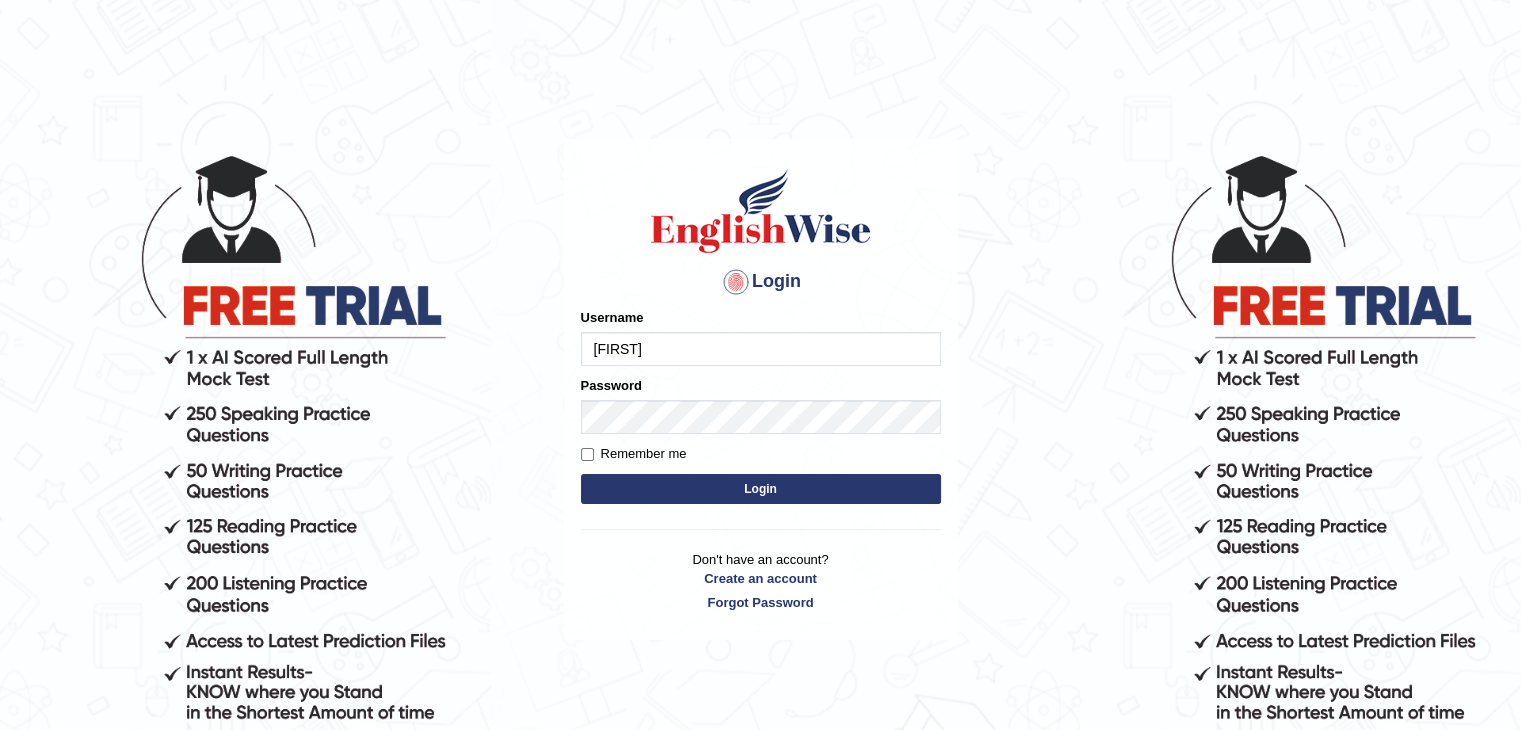 type on "[FIRST]" 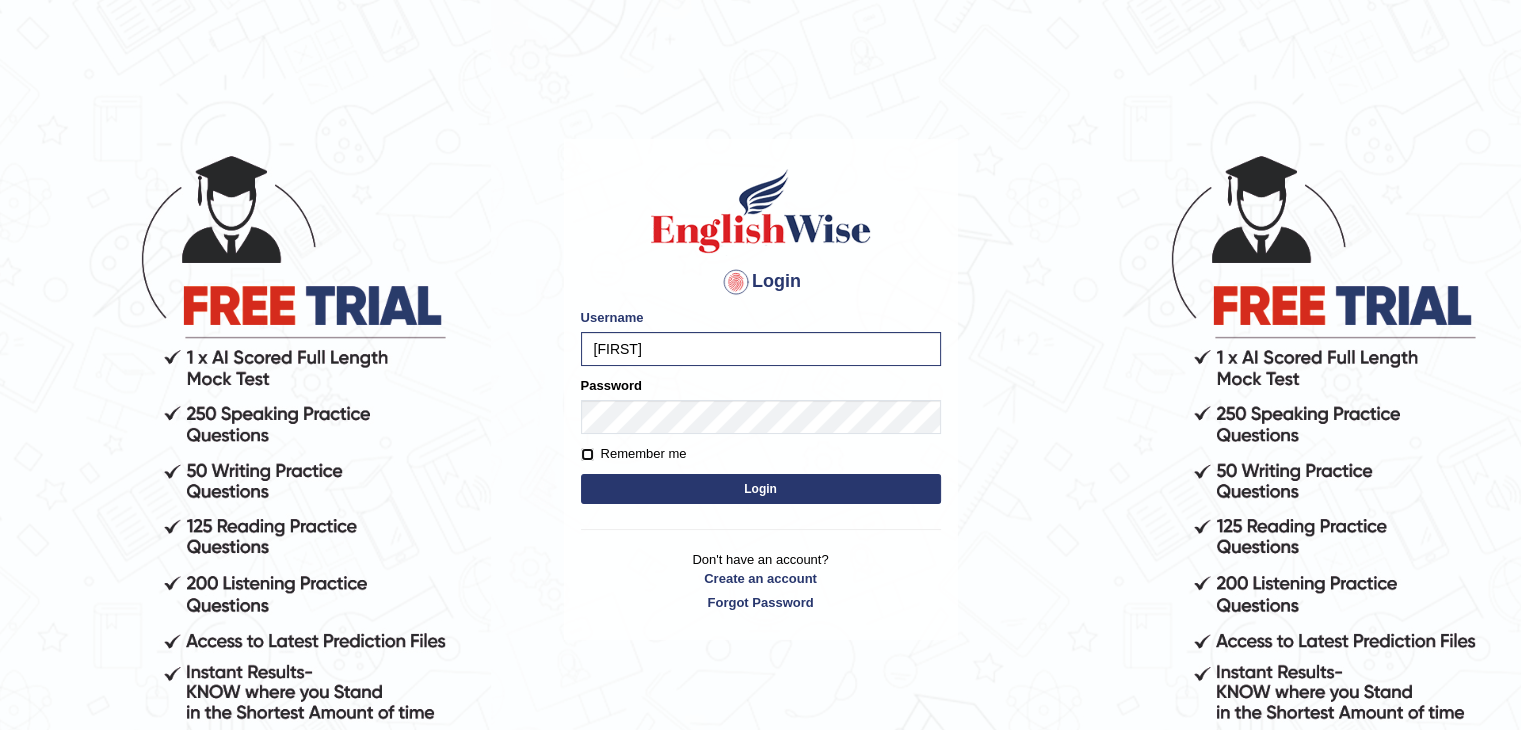 click on "Remember me" at bounding box center [587, 454] 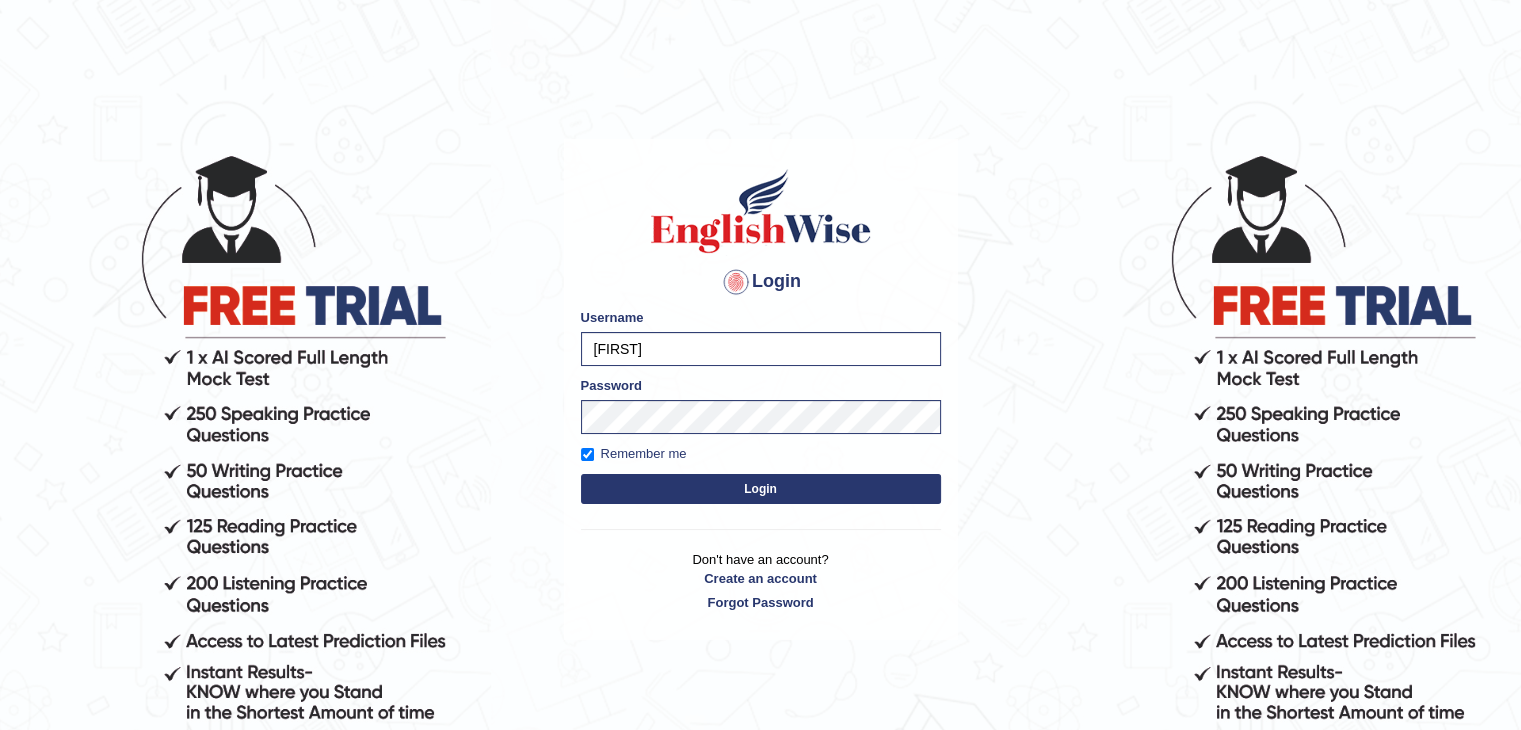 click on "Login" at bounding box center (761, 489) 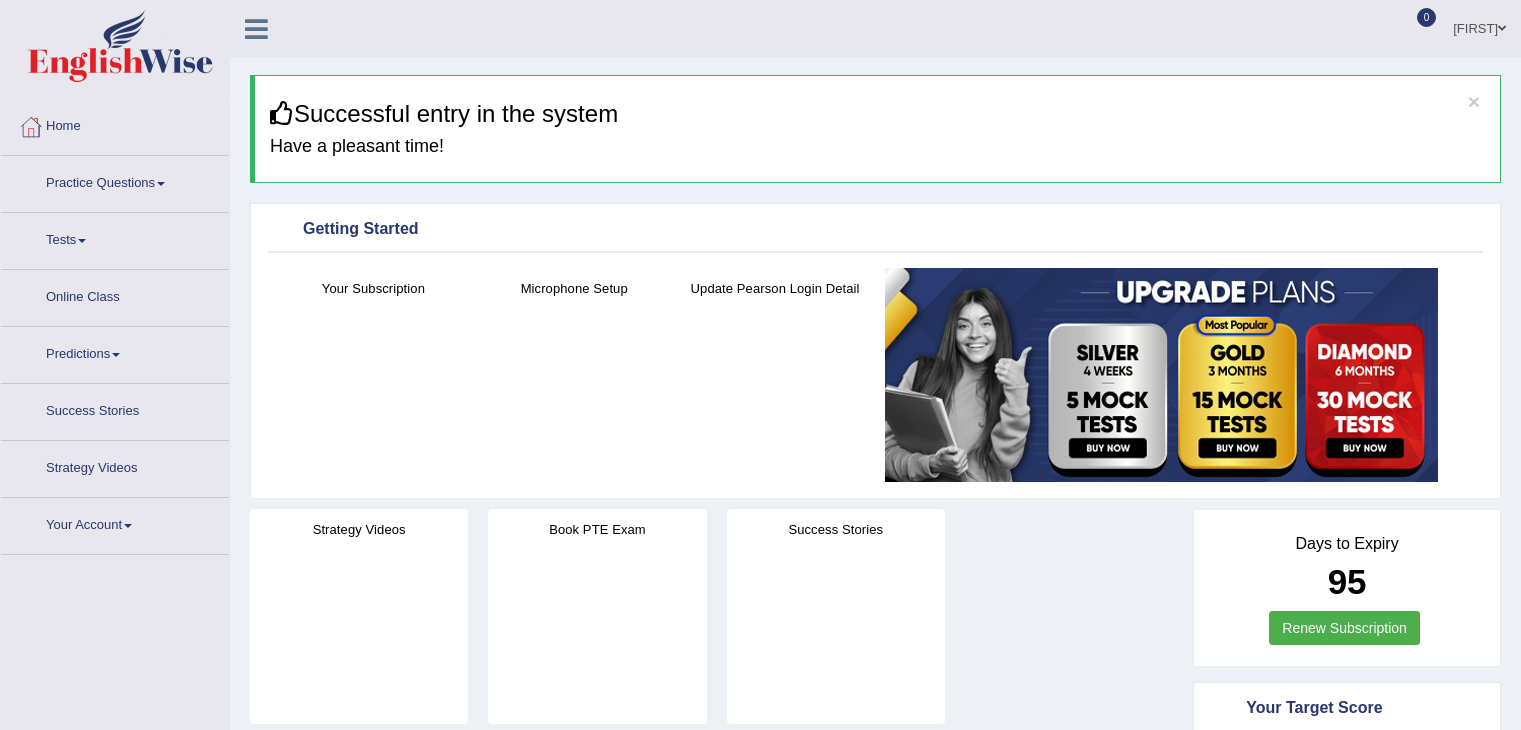 scroll, scrollTop: 0, scrollLeft: 0, axis: both 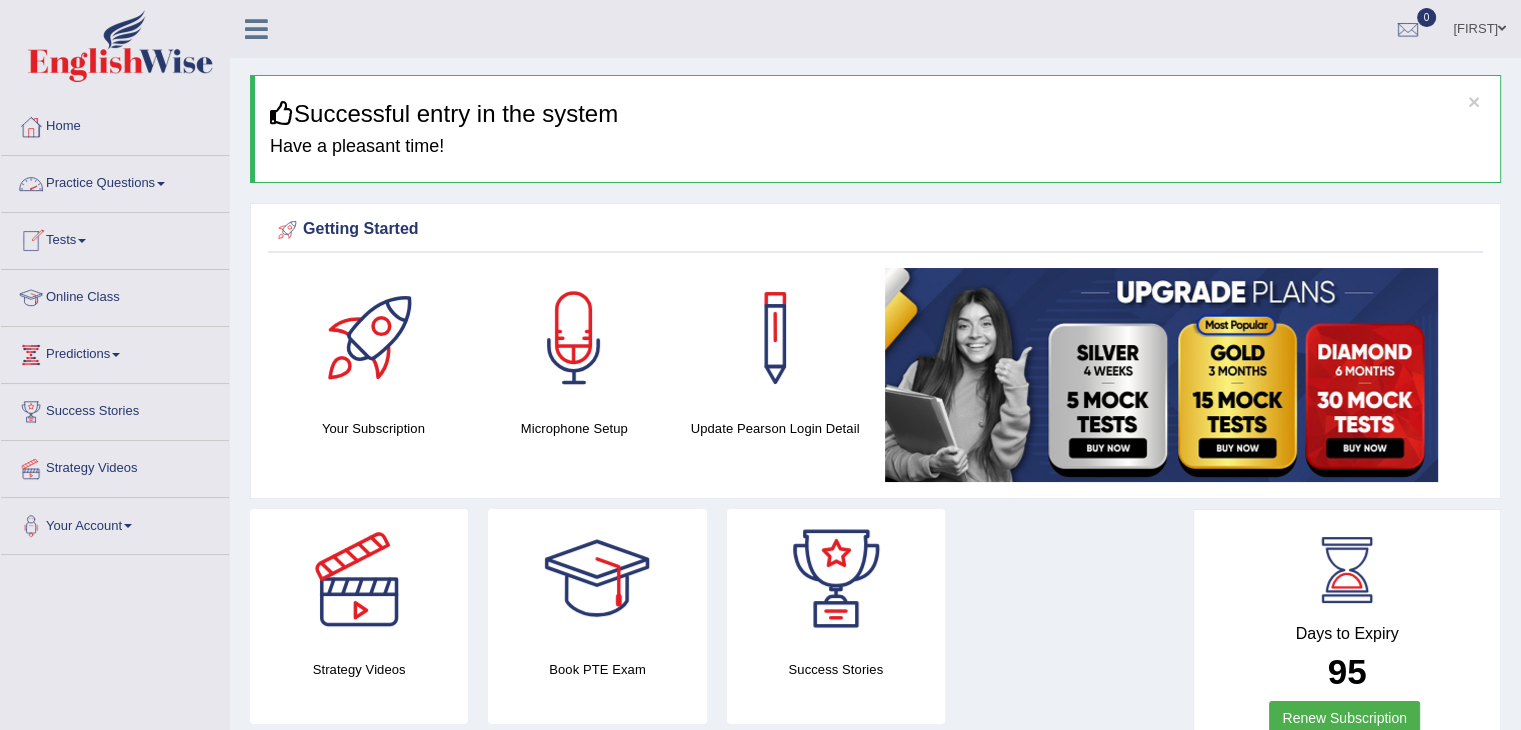 click on "Practice Questions" at bounding box center (115, 181) 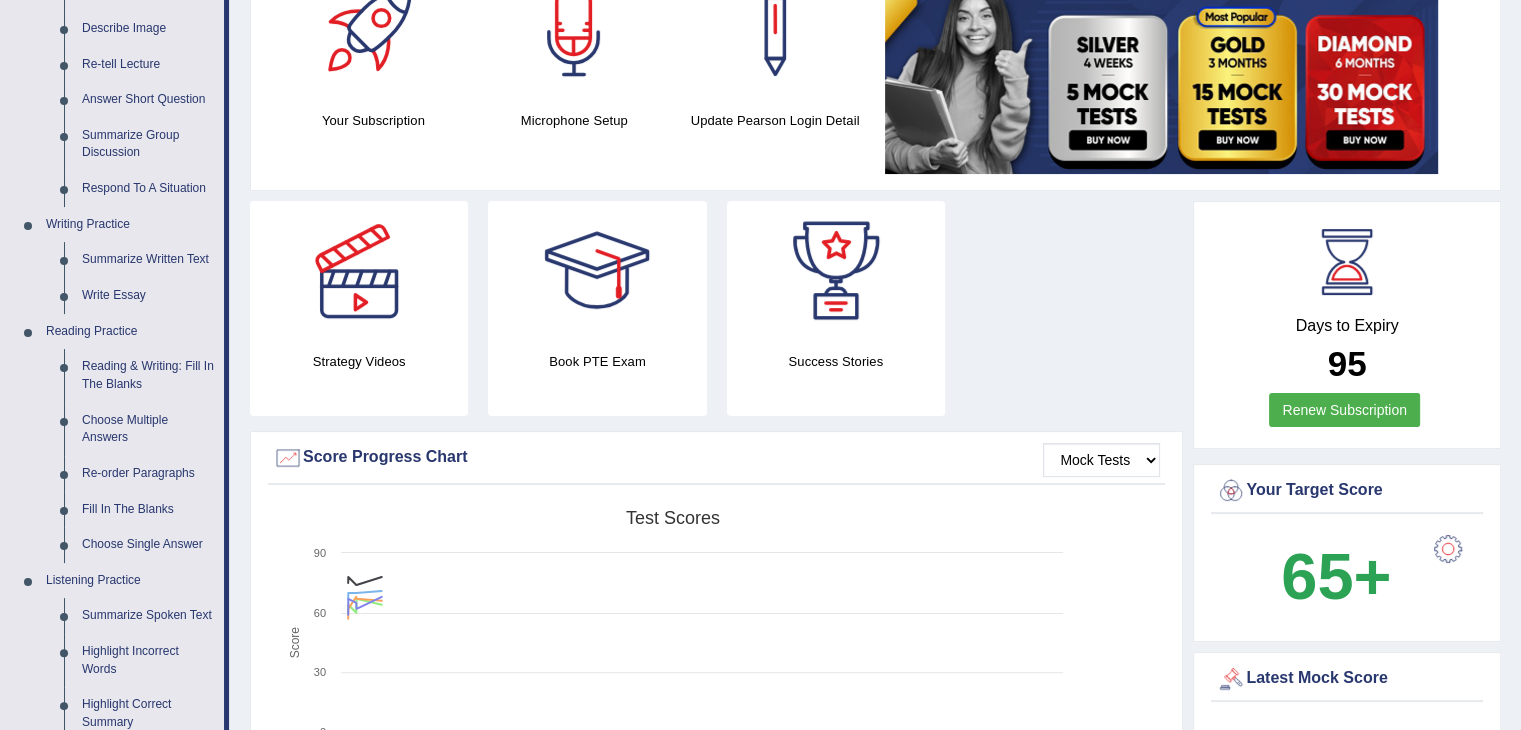 scroll, scrollTop: 363, scrollLeft: 0, axis: vertical 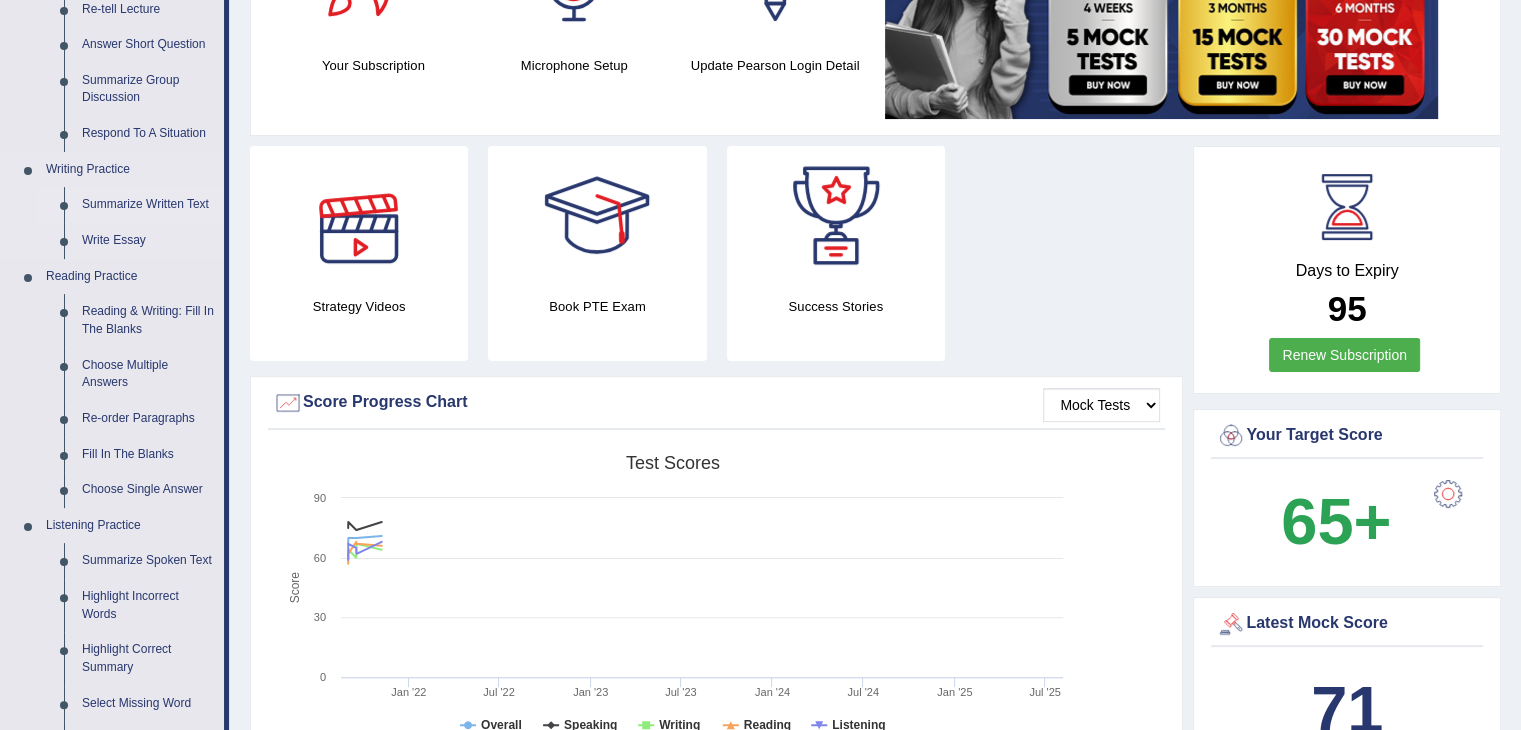 click on "Summarize Written Text" at bounding box center (148, 205) 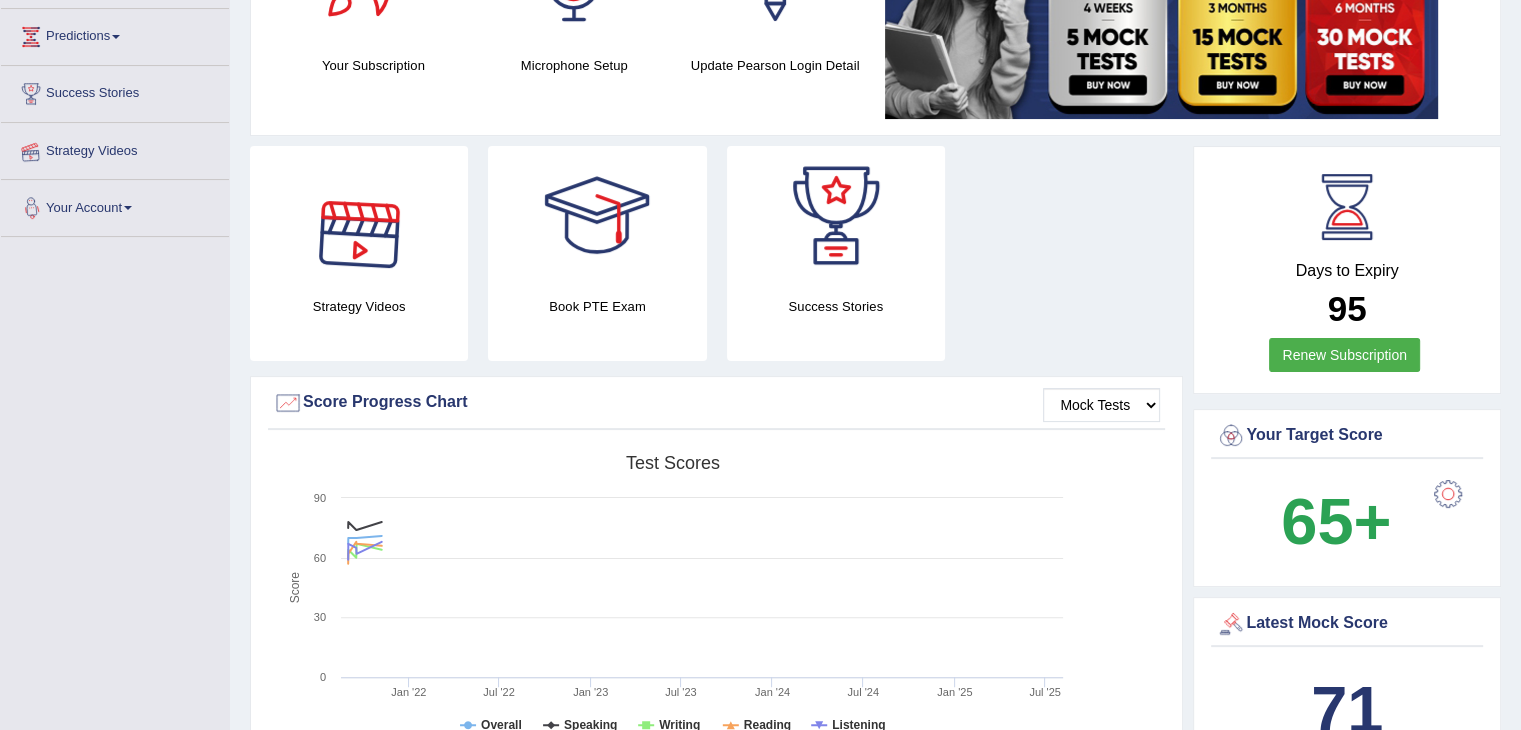 scroll, scrollTop: 424, scrollLeft: 0, axis: vertical 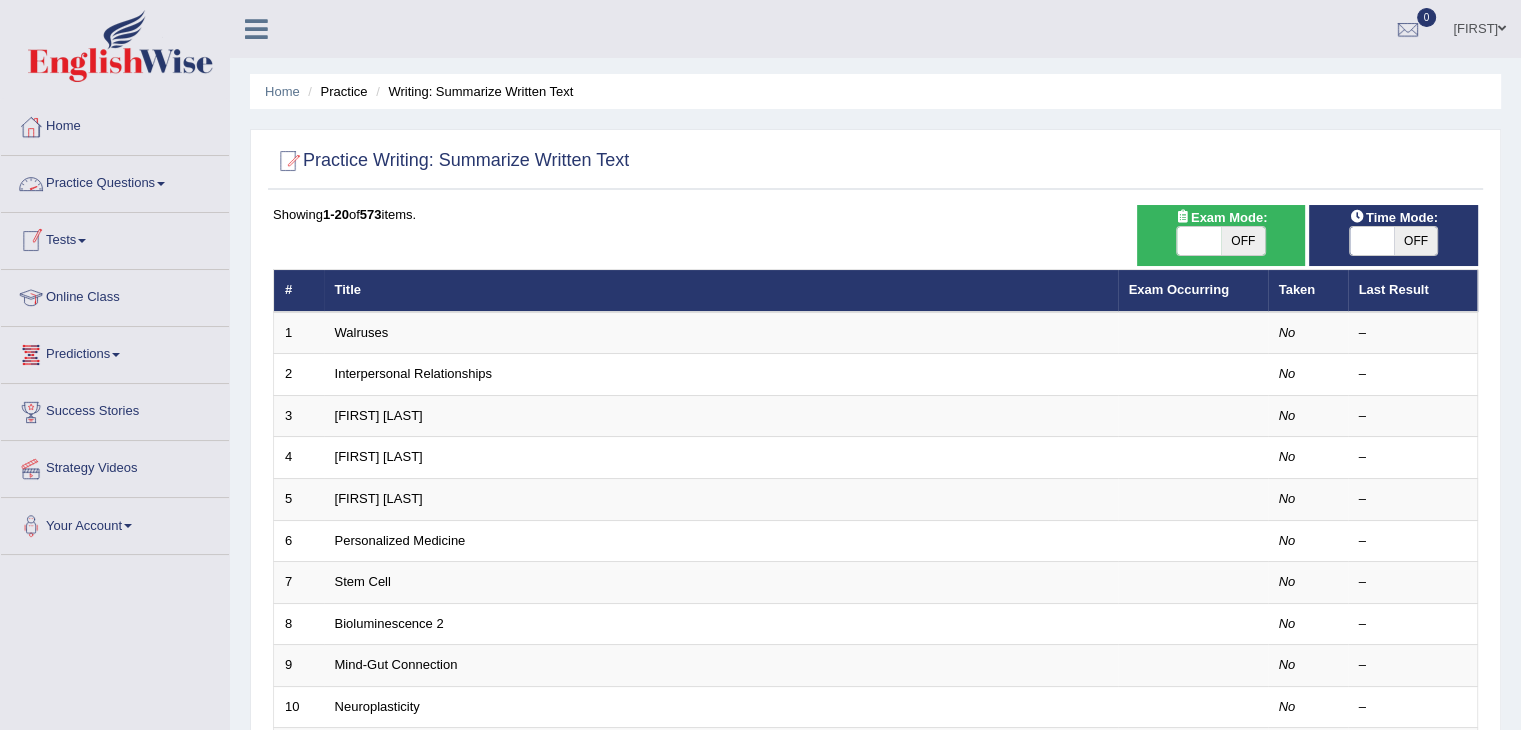 click on "Practice Questions" at bounding box center [115, 181] 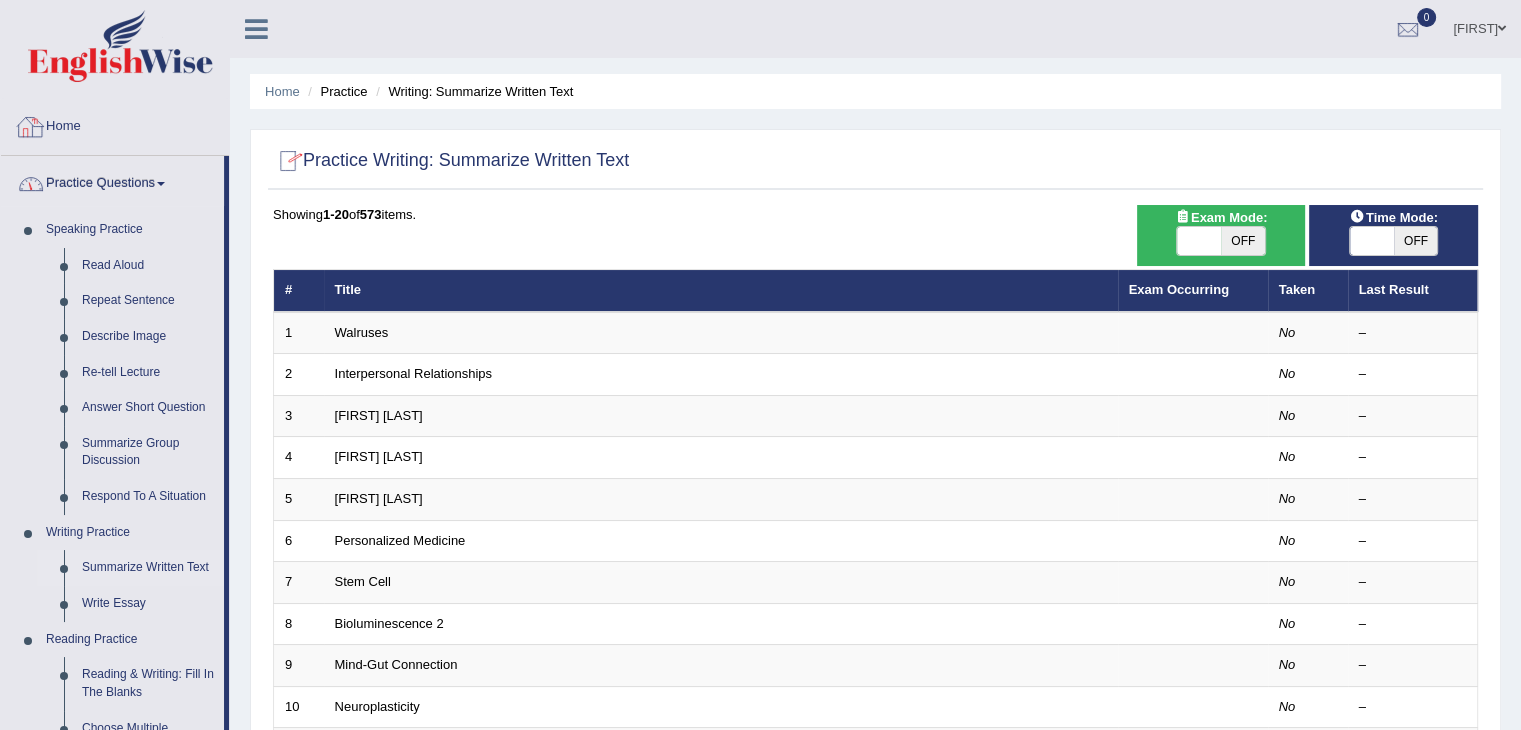 click on "Home" at bounding box center (115, 124) 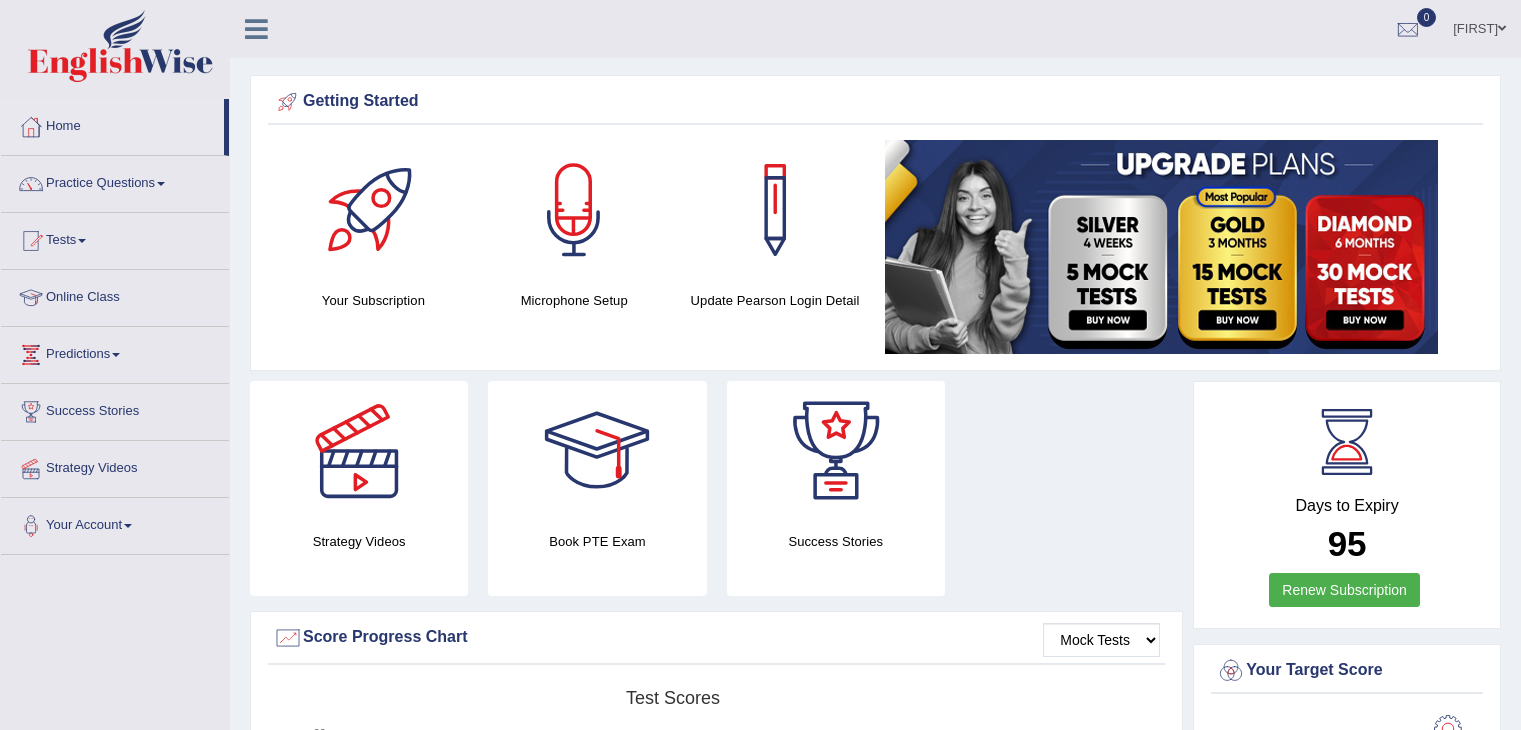 scroll, scrollTop: 0, scrollLeft: 0, axis: both 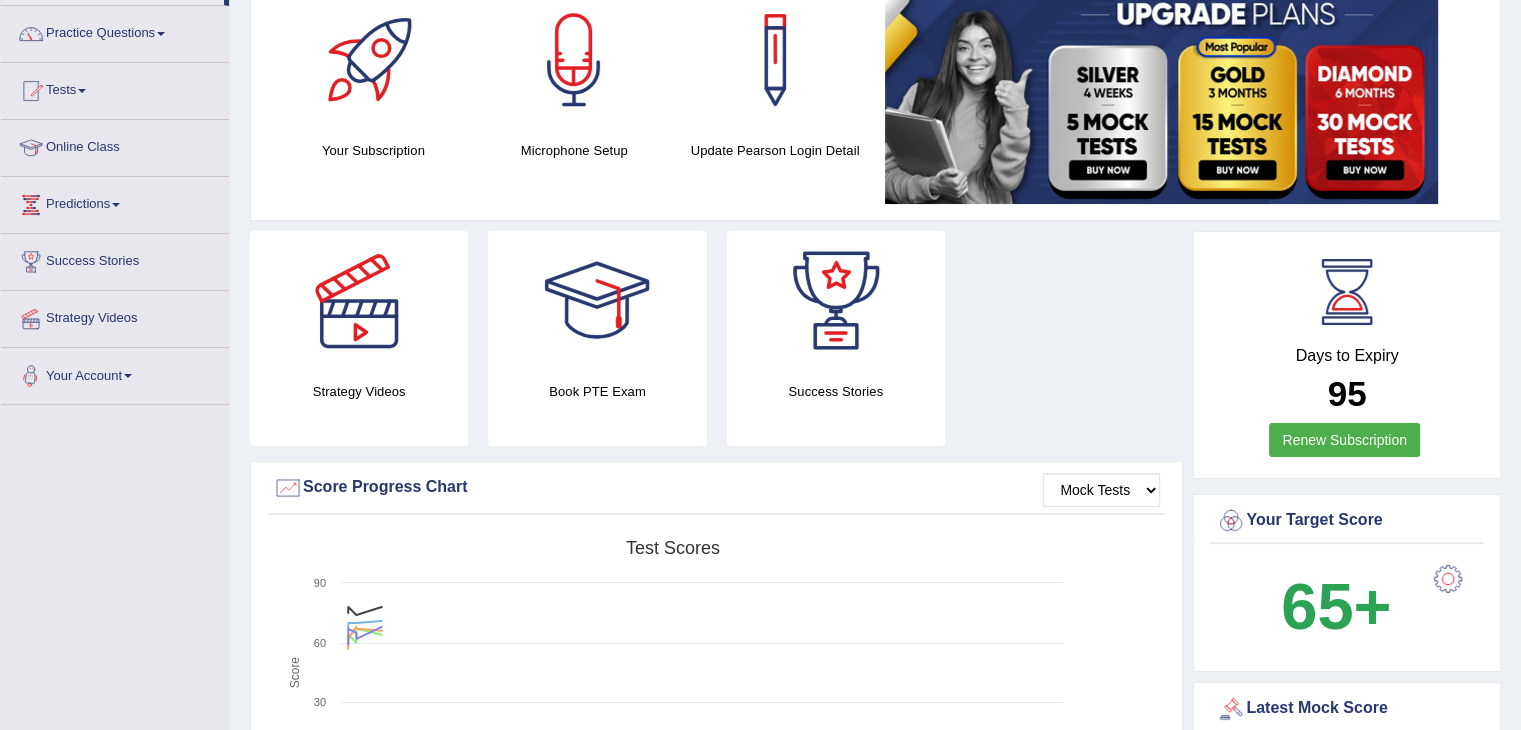 click on "Your Account" at bounding box center (115, 373) 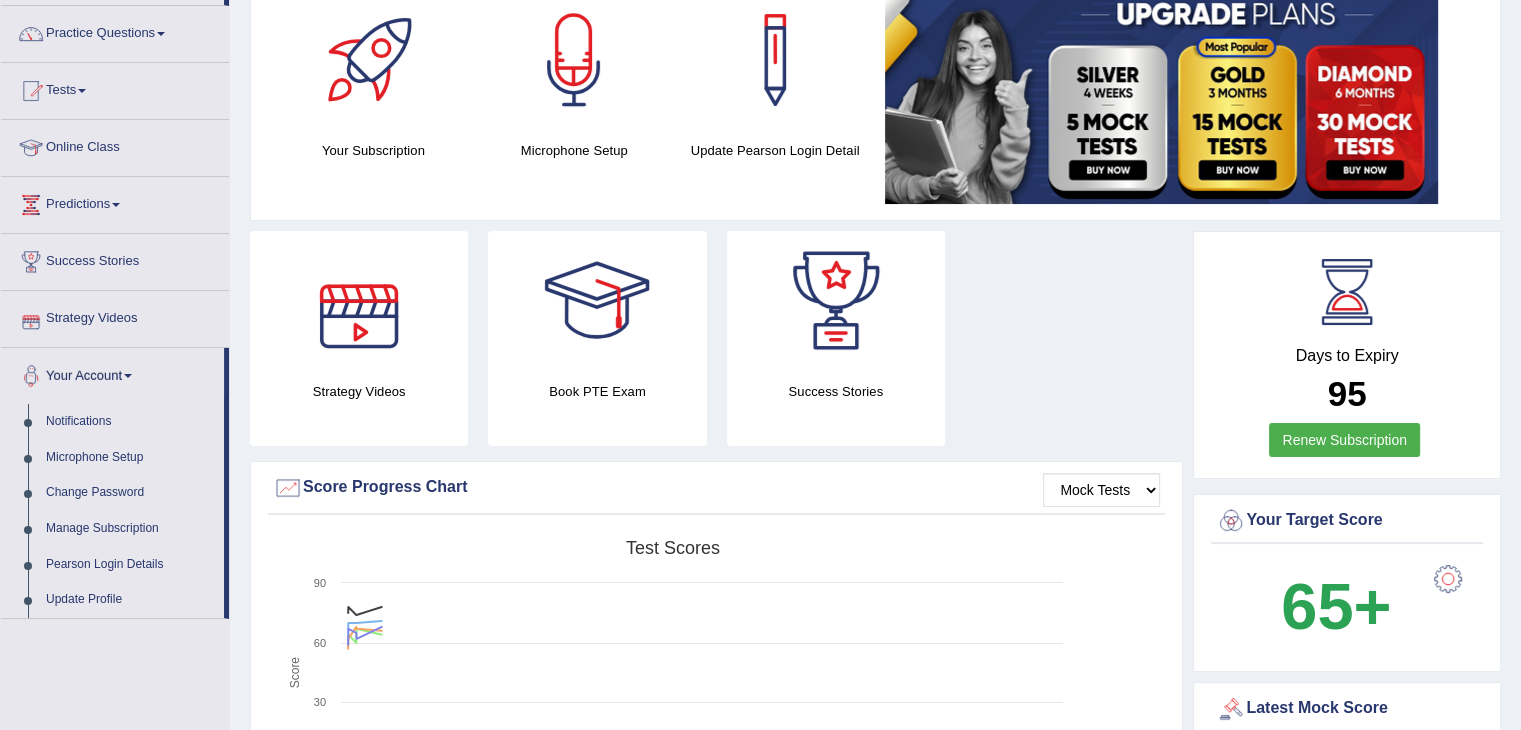 click at bounding box center (359, 301) 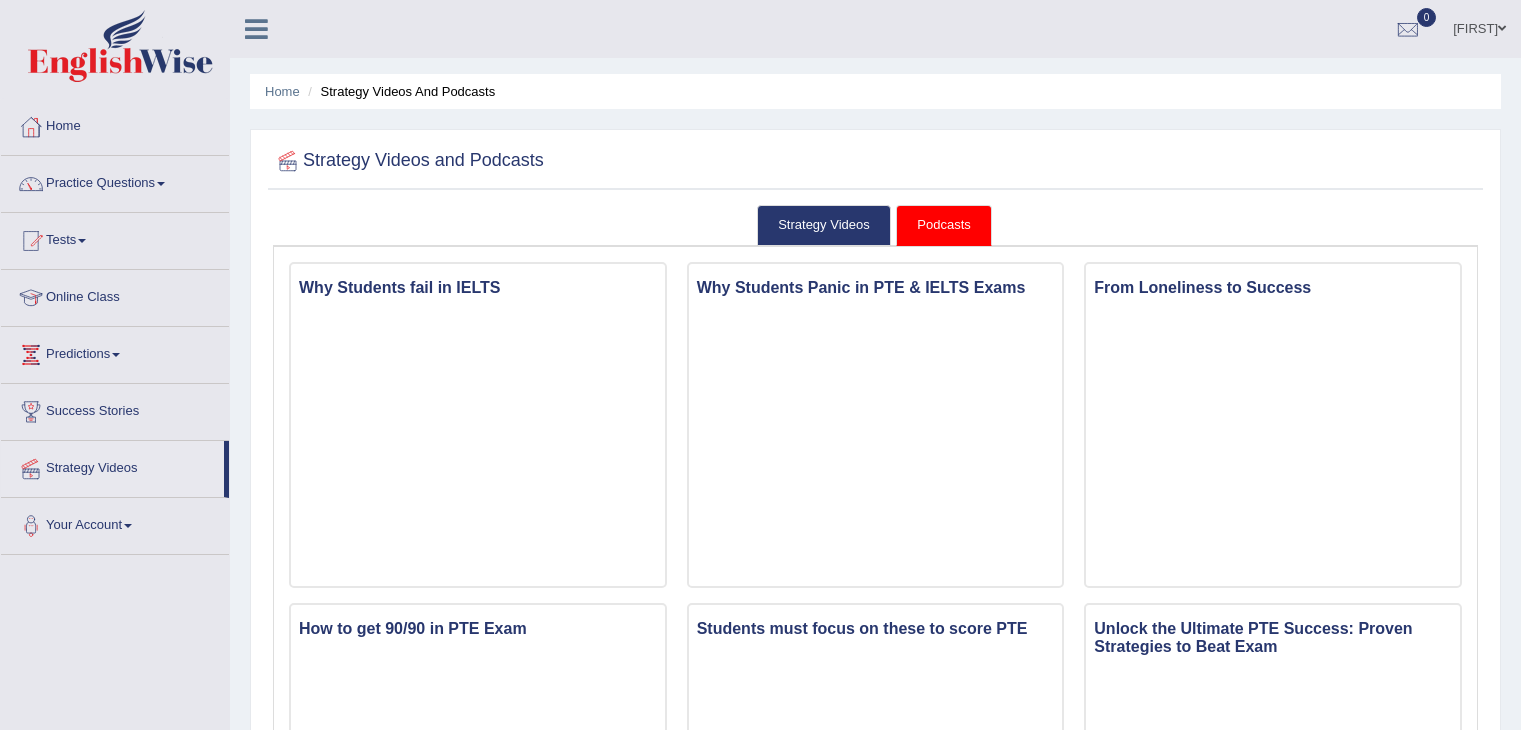 scroll, scrollTop: 0, scrollLeft: 0, axis: both 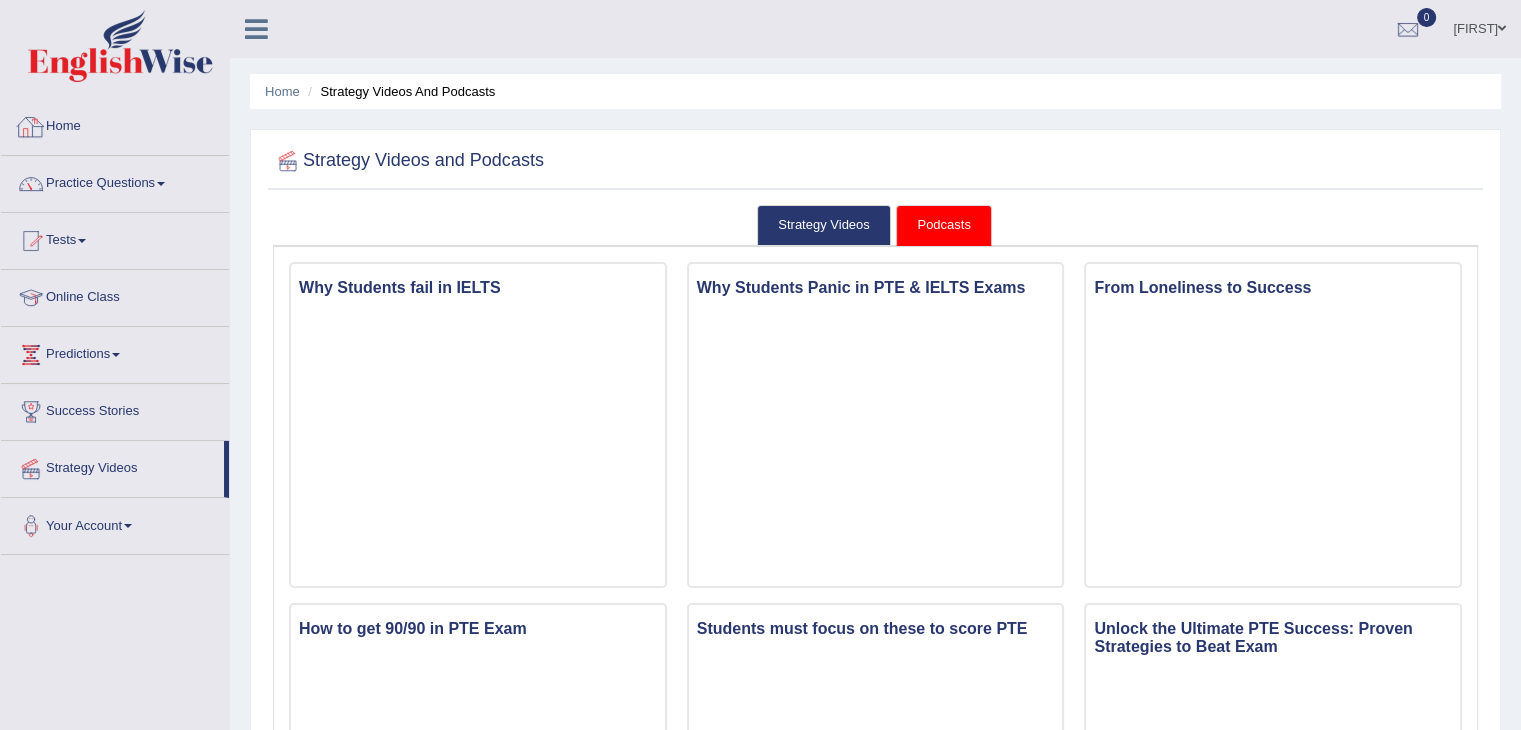 click on "Home" at bounding box center (115, 124) 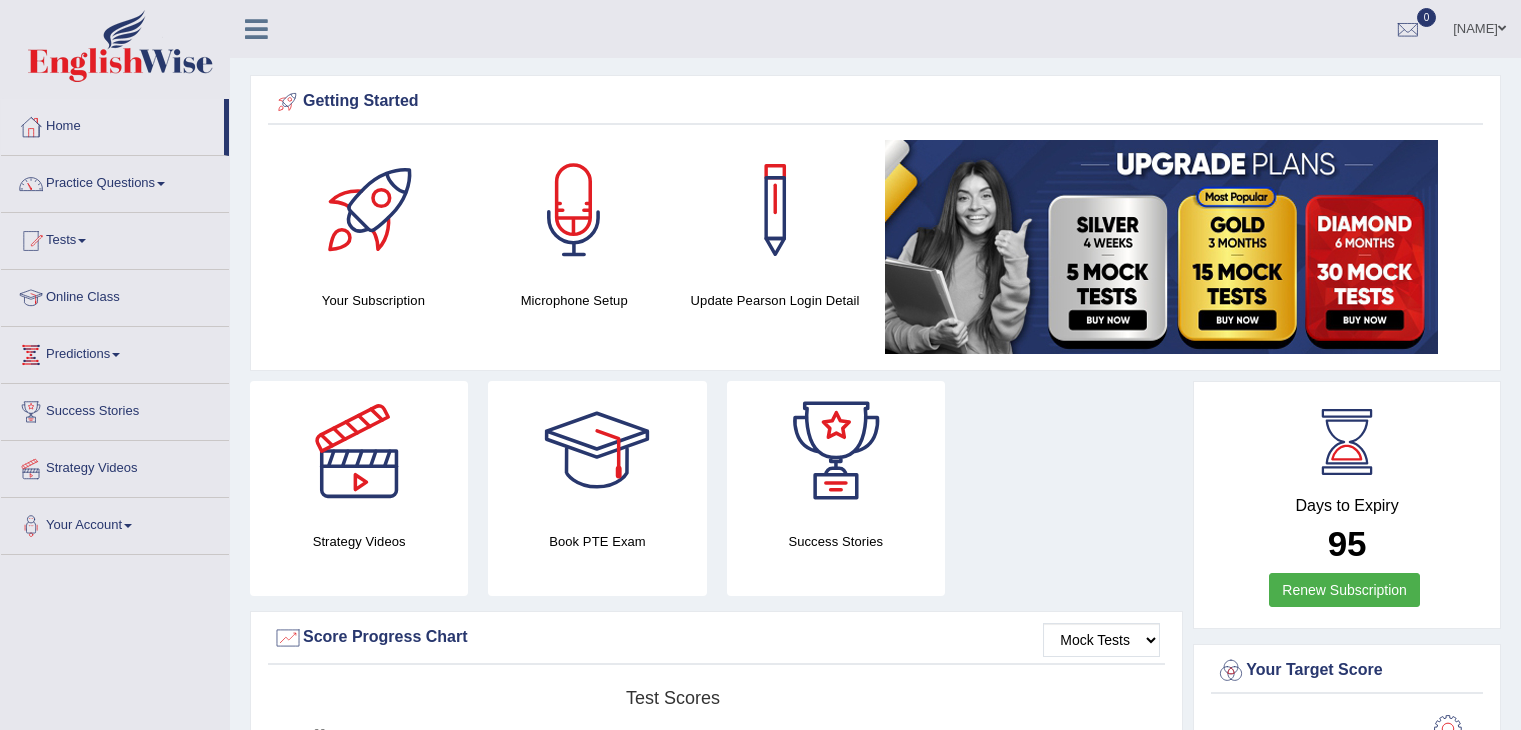scroll, scrollTop: 0, scrollLeft: 0, axis: both 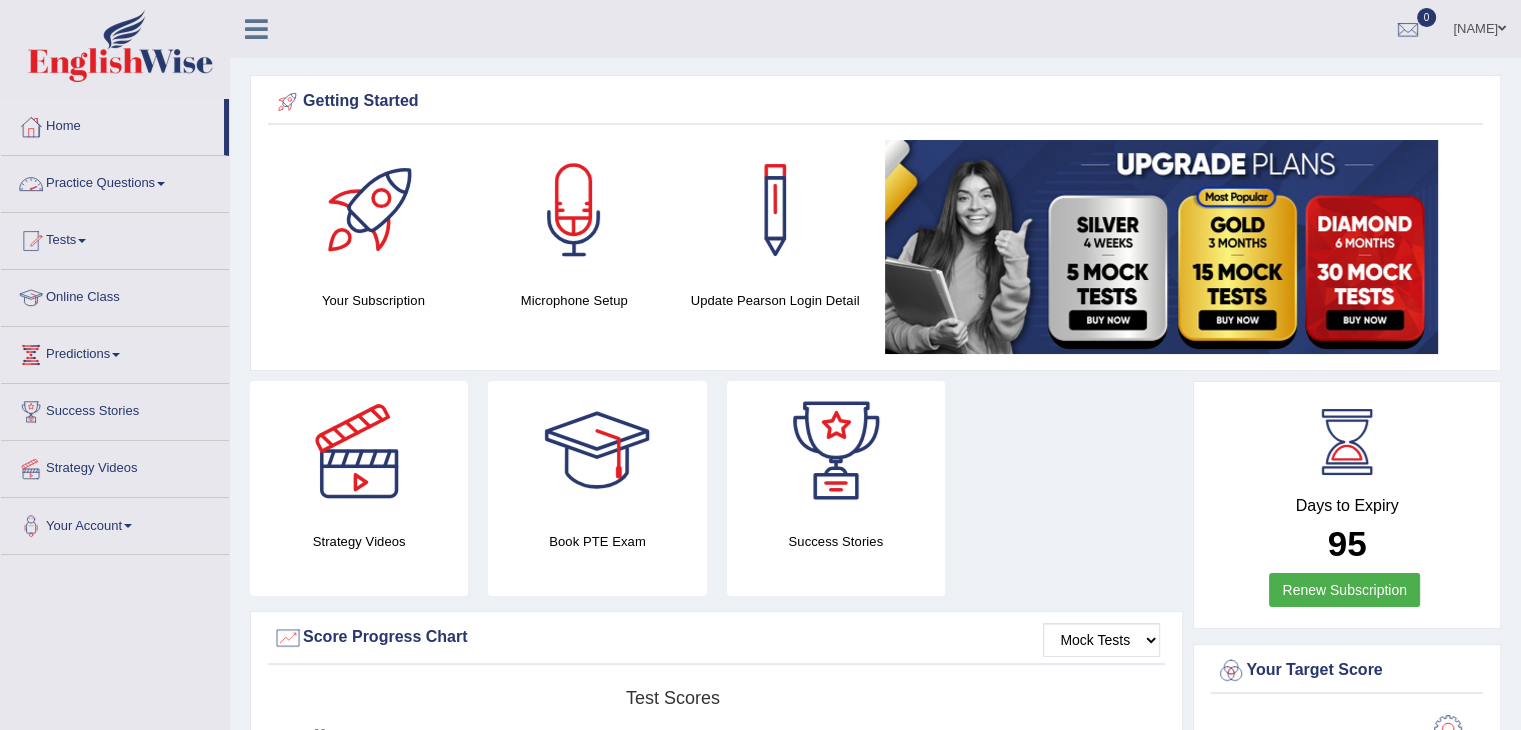 click on "Practice Questions" at bounding box center [115, 181] 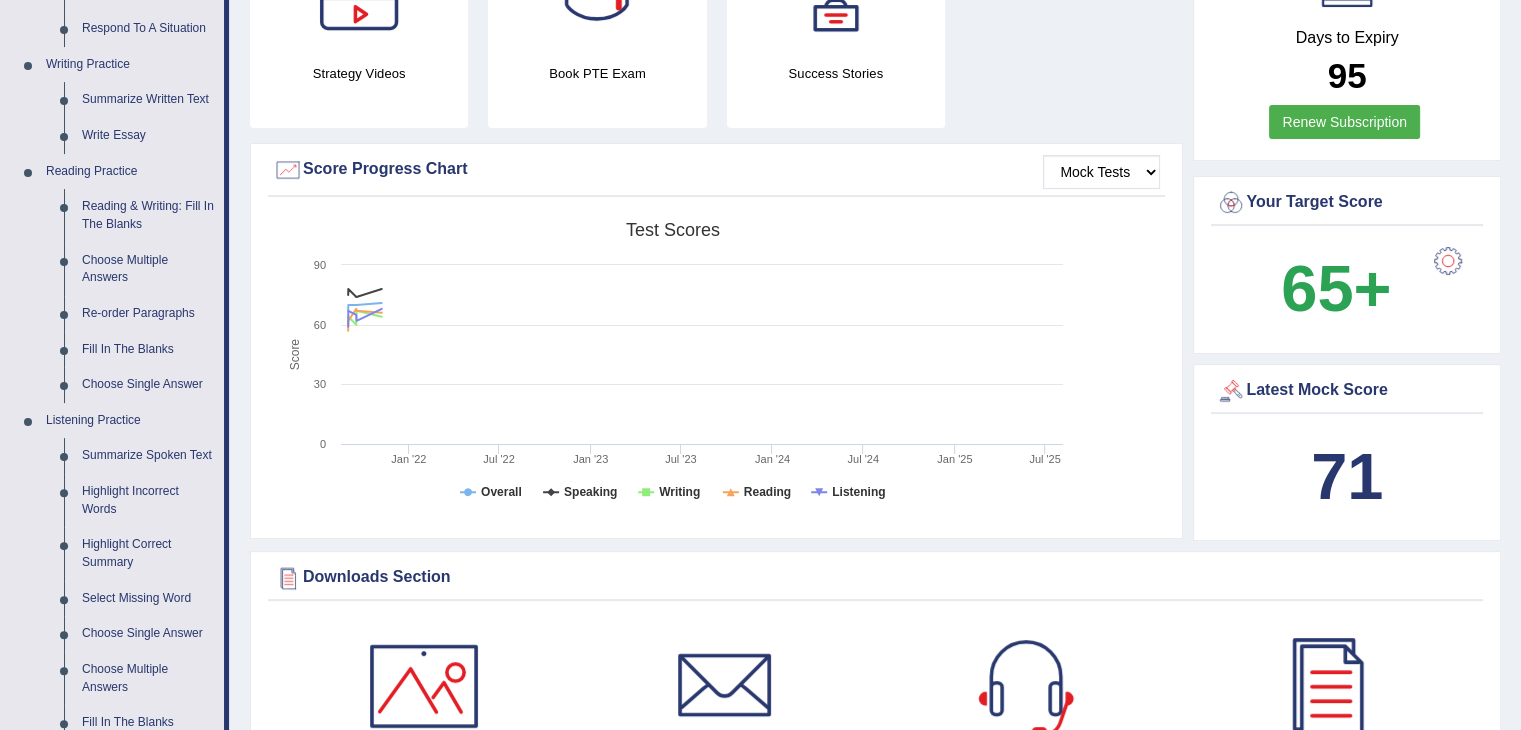 scroll, scrollTop: 475, scrollLeft: 0, axis: vertical 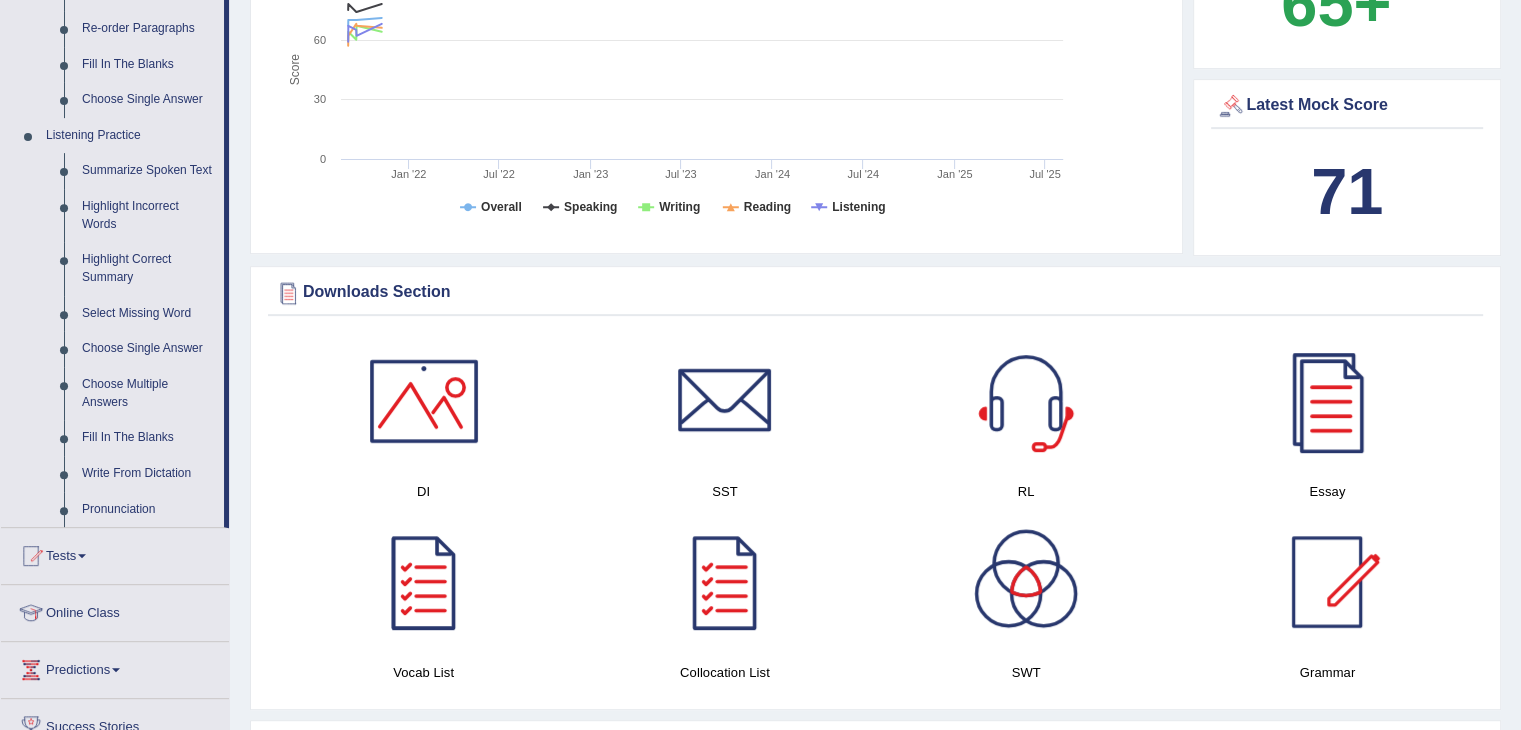 drag, startPoint x: 228, startPoint y: 503, endPoint x: 229, endPoint y: 515, distance: 12.0415945 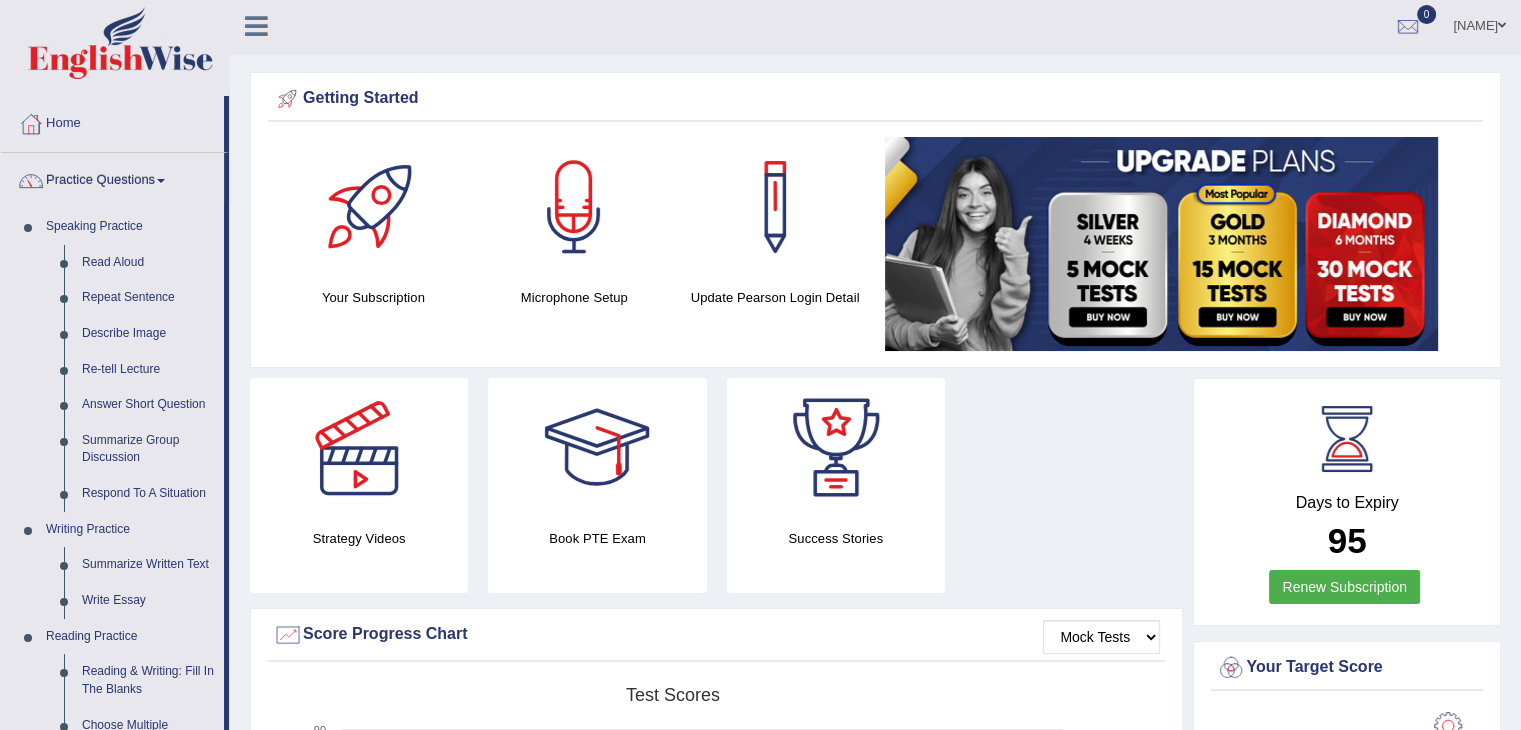 scroll, scrollTop: 0, scrollLeft: 0, axis: both 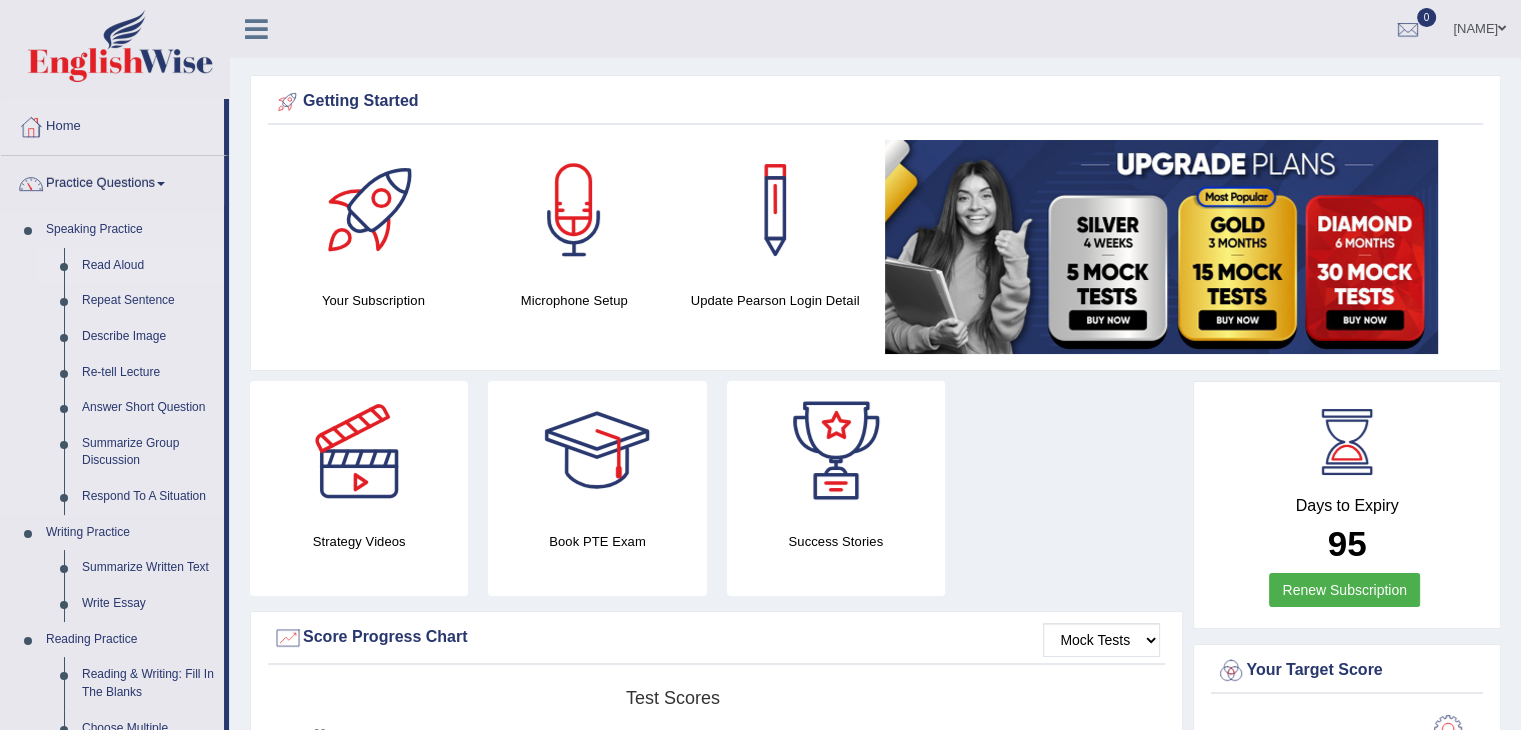 click on "Read Aloud" at bounding box center [148, 266] 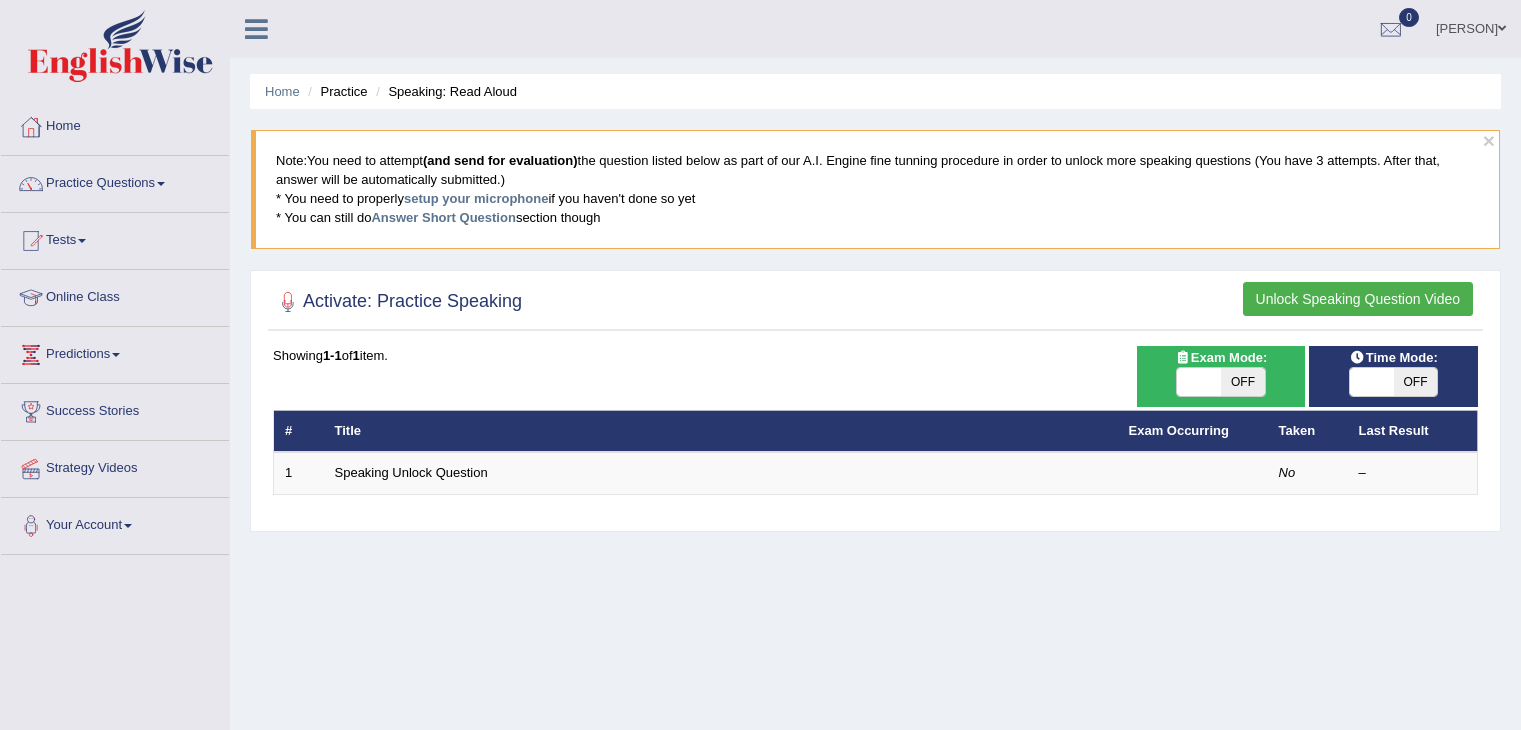 scroll, scrollTop: 0, scrollLeft: 0, axis: both 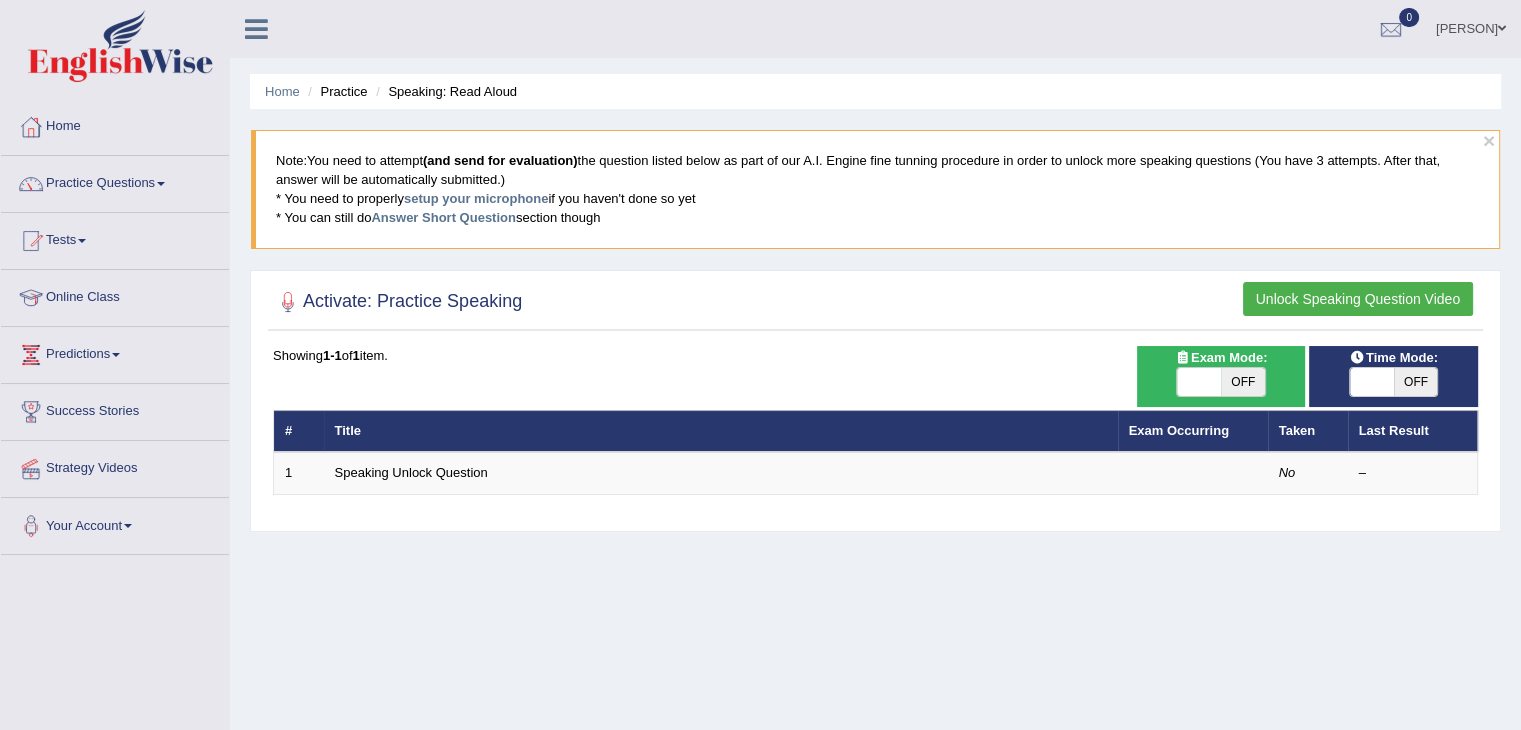 click on "Tests  Take Practice Sectional Test
Take Mock Test
History" at bounding box center [115, 241] 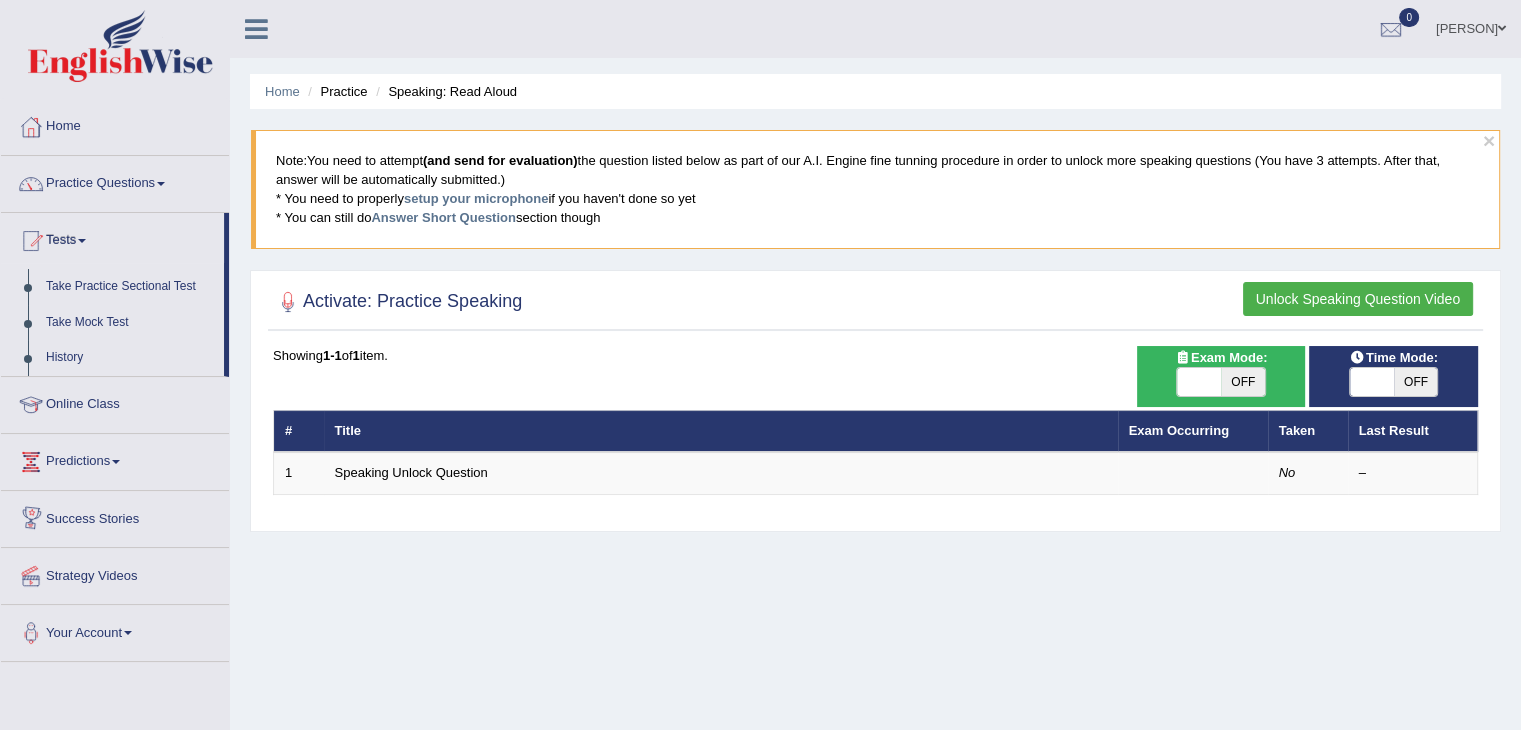 click on "Home
Practice
Speaking: Read Aloud
×
Note:  You need to attempt  (and send for evaluation)  the question listed below as part of our A.I. Engine fine tunning procedure in order to unlock more speaking questions (You have 3 attempts. After that, answer will be automatically submitted.) * You need to properly  setup your microphone  if you haven't done so yet * You can still do  Answer Short Question  section though
Activate: Practice Speaking
Unlock Speaking Question Video
Time Mode:
ON   OFF
Exam Mode:
ON   OFF
Showing  1-1  of  1  item.
# Title Exam Occurring Taken Last Result
1 Speaking Unlock Question No –" at bounding box center (875, 500) 